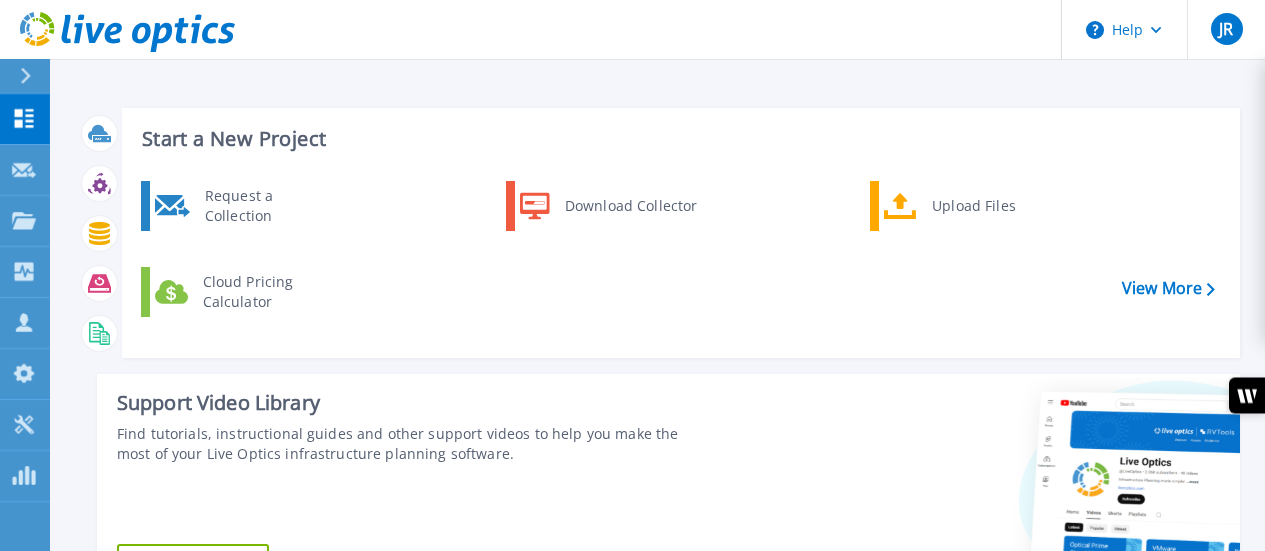 scroll, scrollTop: 0, scrollLeft: 0, axis: both 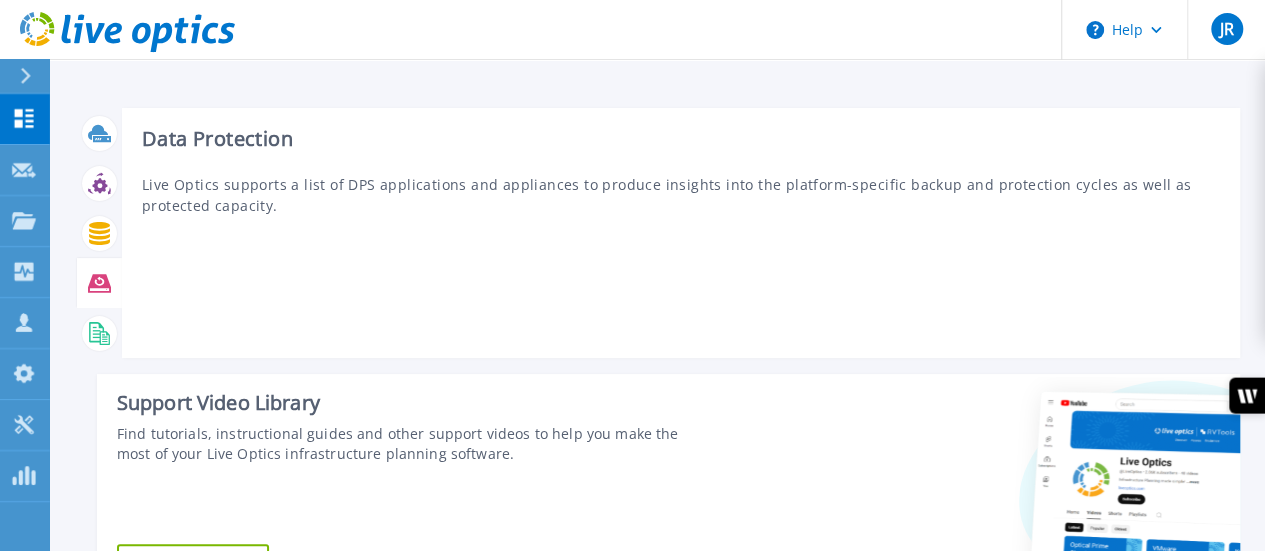 click at bounding box center [99, 283] 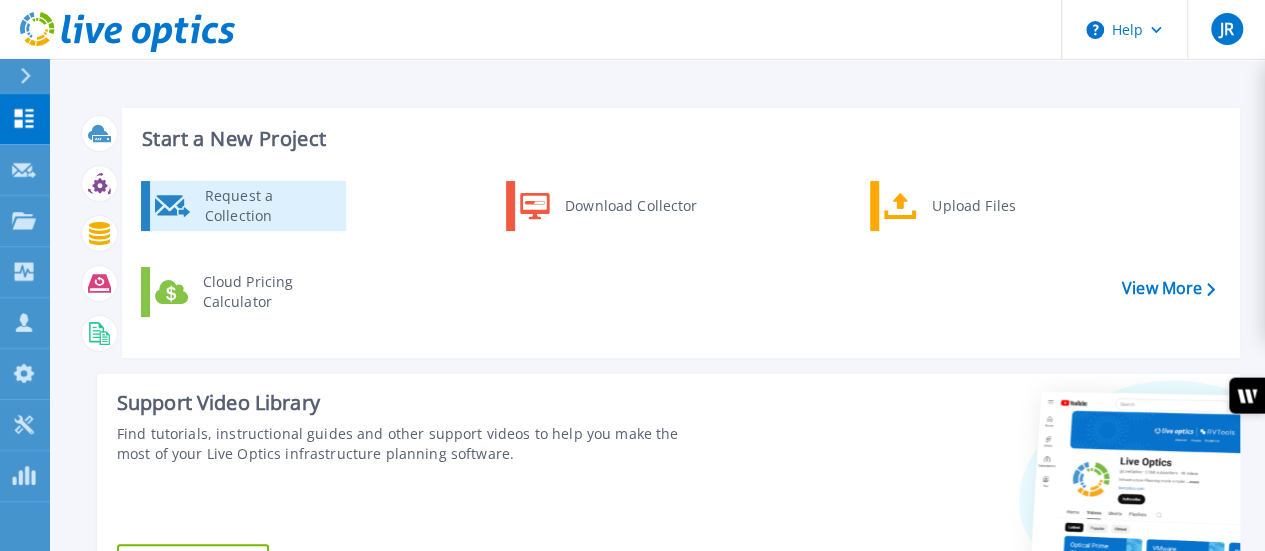 scroll, scrollTop: 0, scrollLeft: 0, axis: both 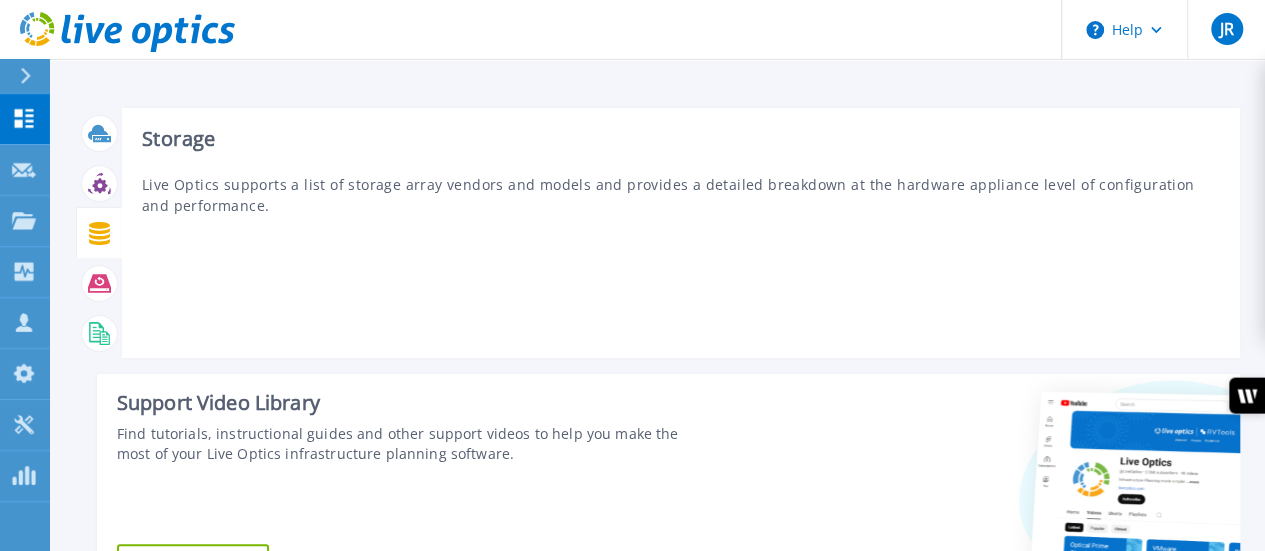 click at bounding box center (99, 233) 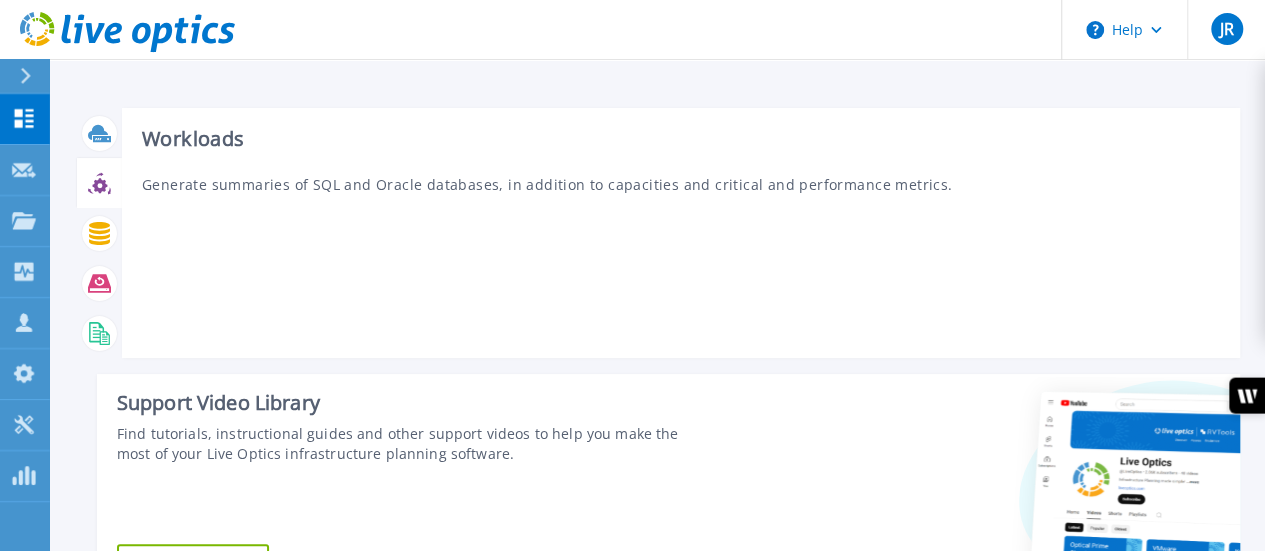 click at bounding box center (99, 183) 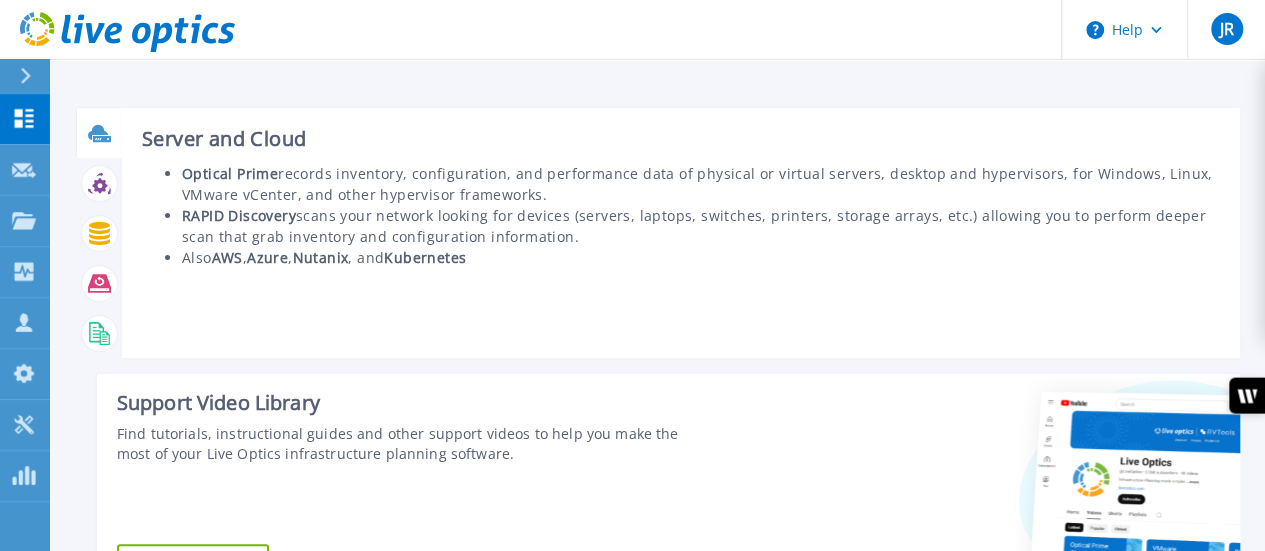 click at bounding box center [99, 133] 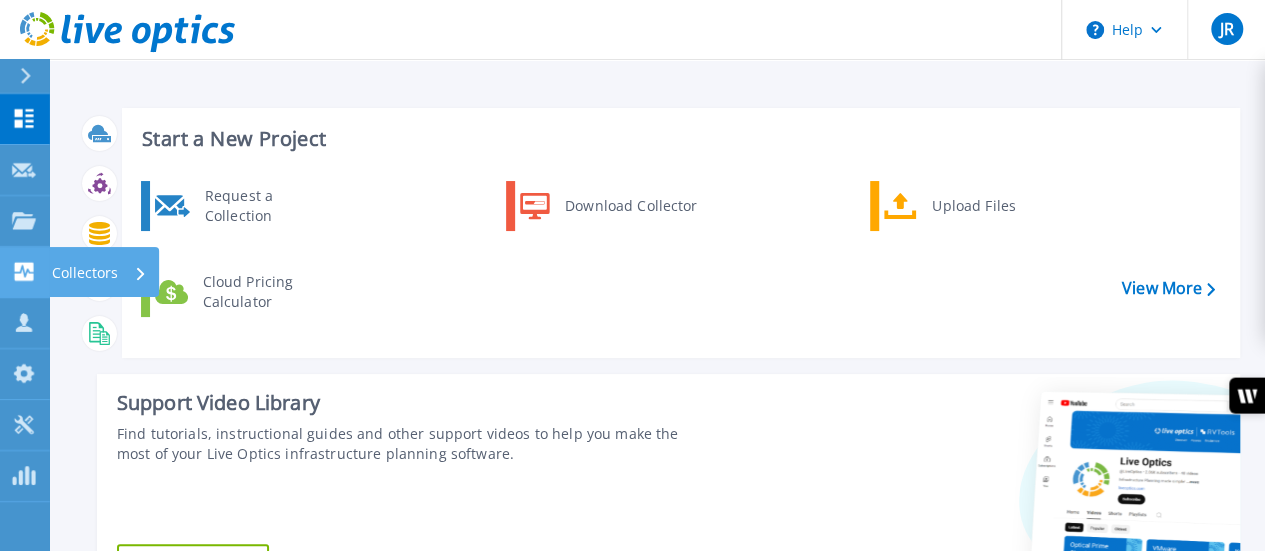 click on "Collectors Collectors" at bounding box center [25, 272] 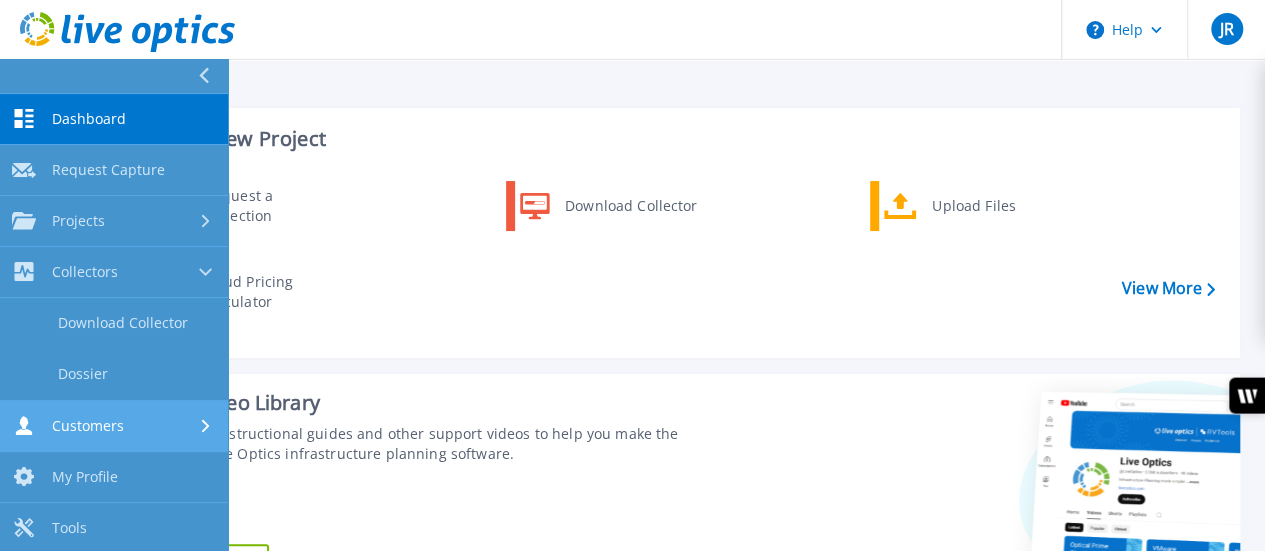 scroll, scrollTop: 51, scrollLeft: 0, axis: vertical 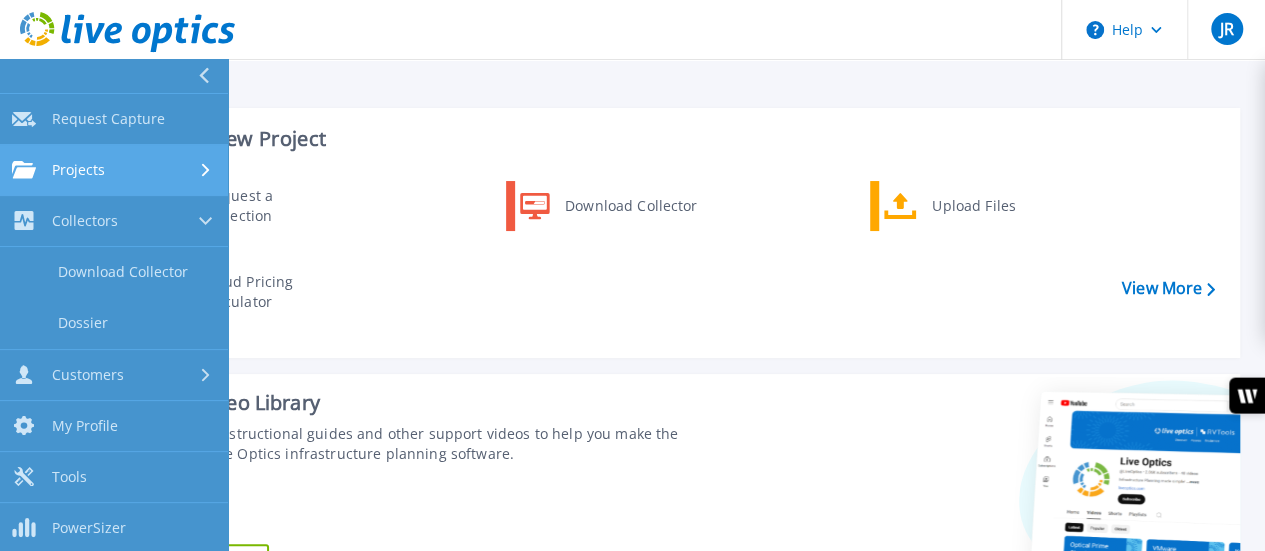 click on "Projects" at bounding box center [114, 170] 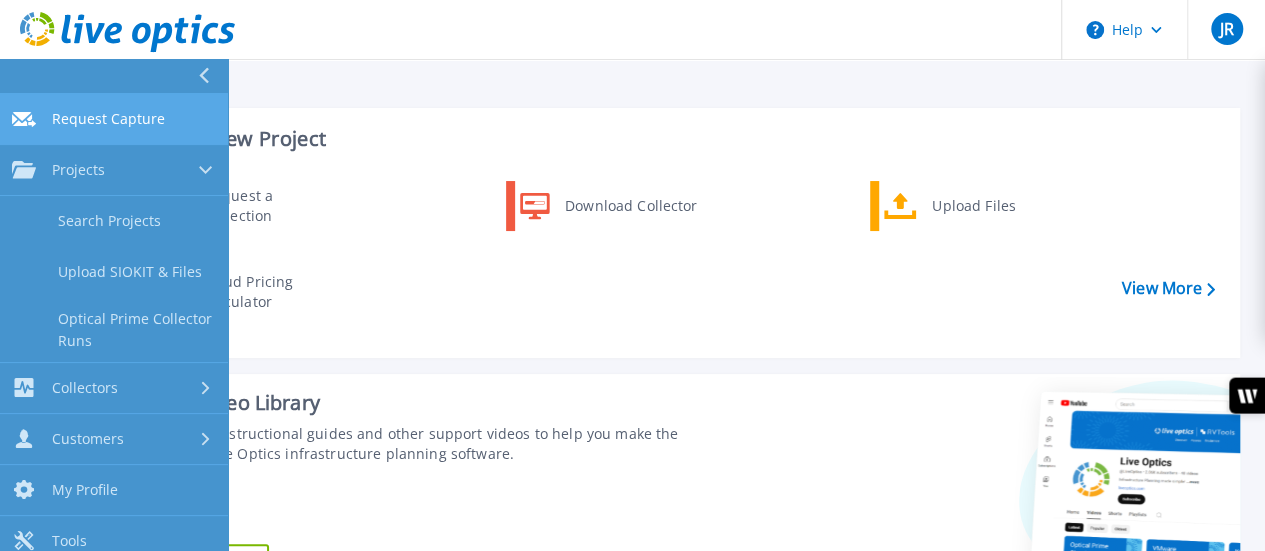 click on "Request Capture Request Capture" at bounding box center [114, 119] 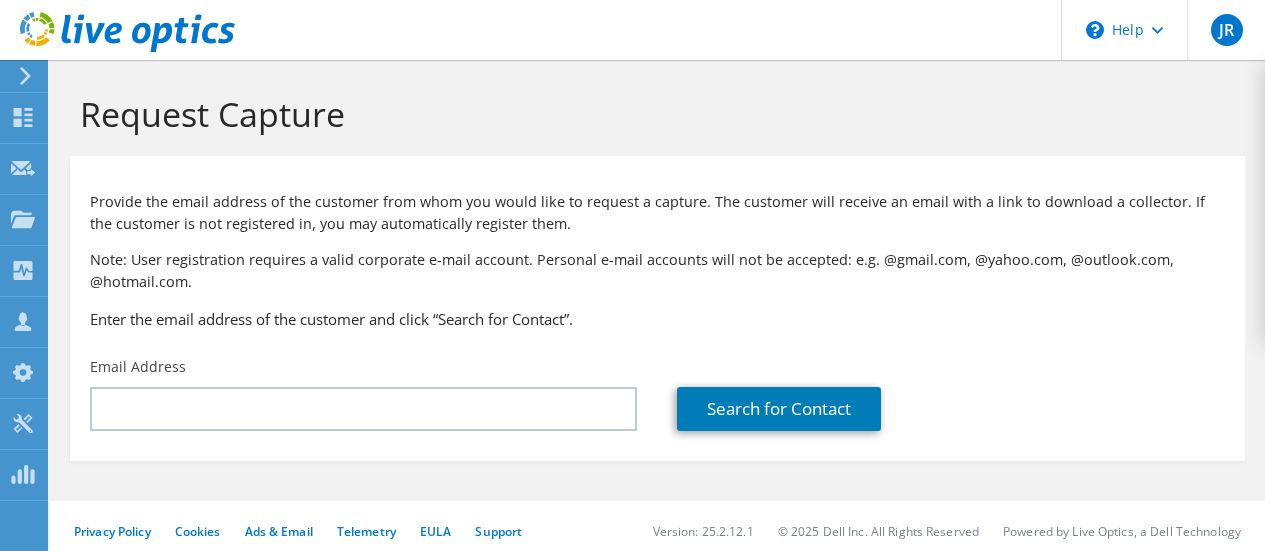 scroll, scrollTop: 0, scrollLeft: 0, axis: both 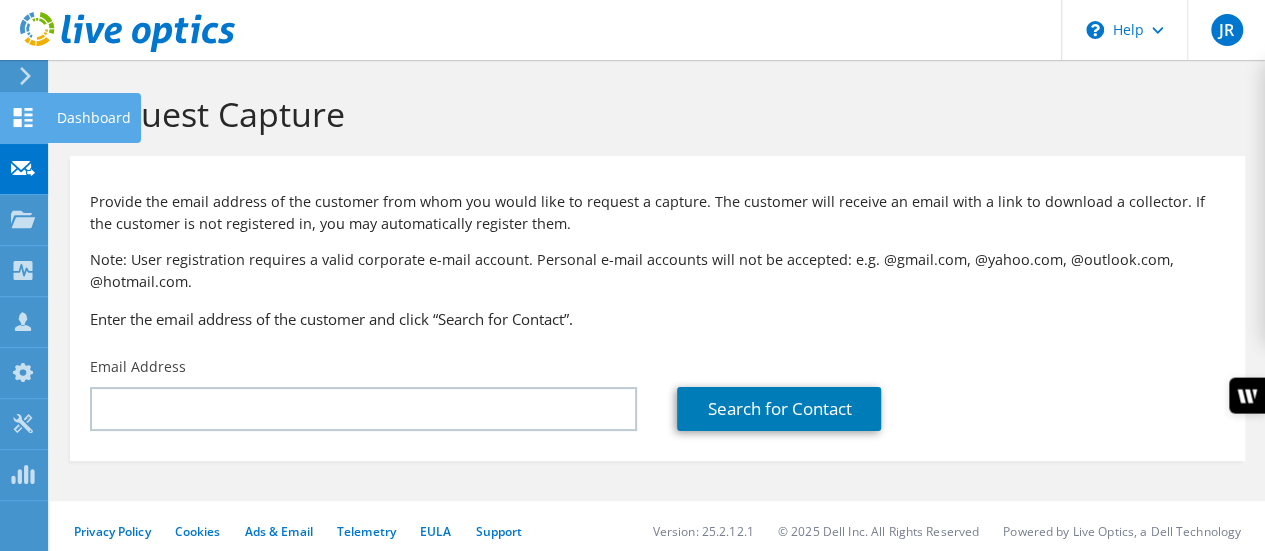click 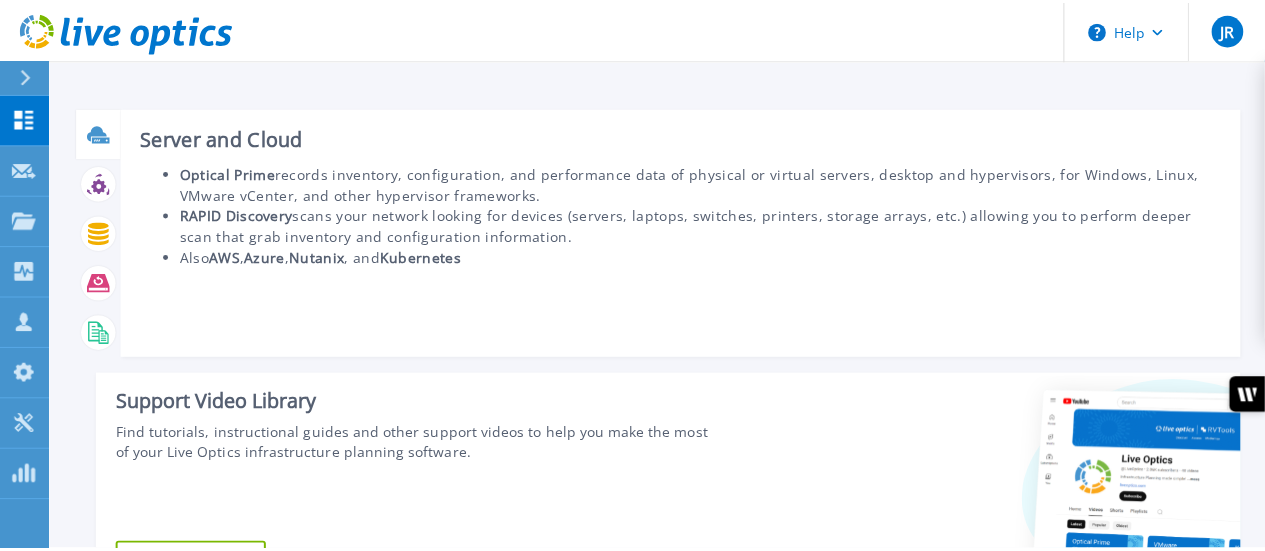 scroll, scrollTop: 0, scrollLeft: 0, axis: both 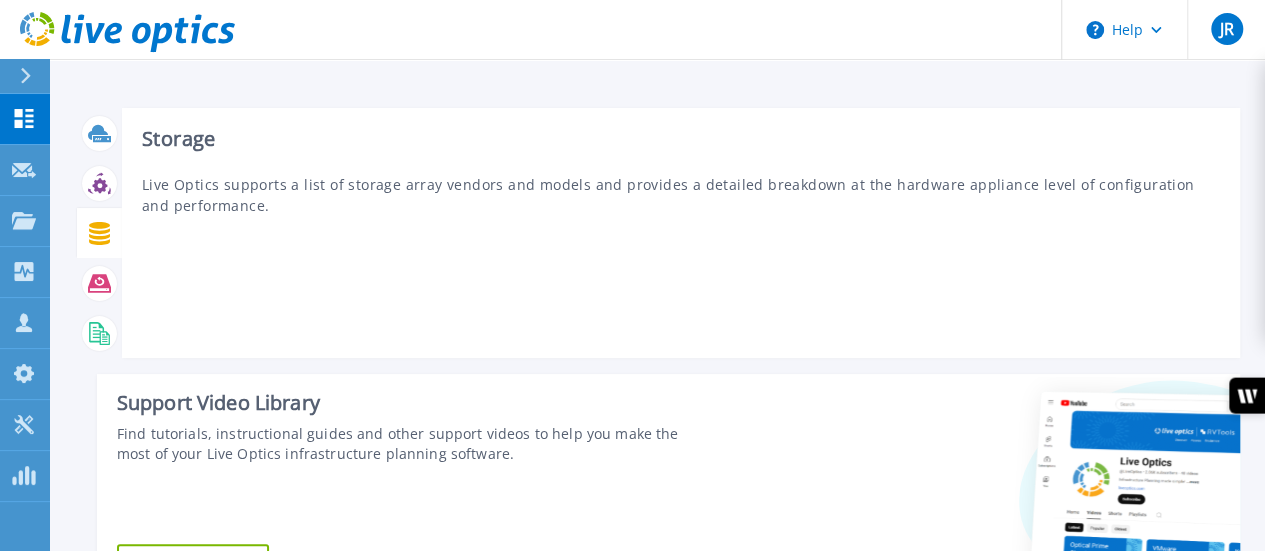 click 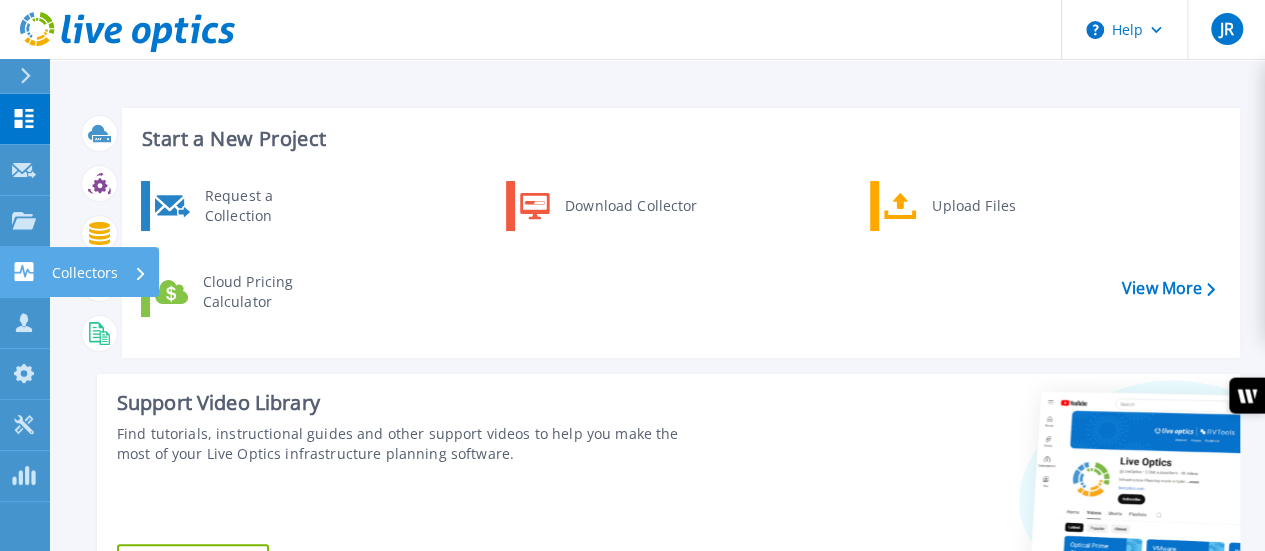 click on "Collectors Collectors" at bounding box center (25, 272) 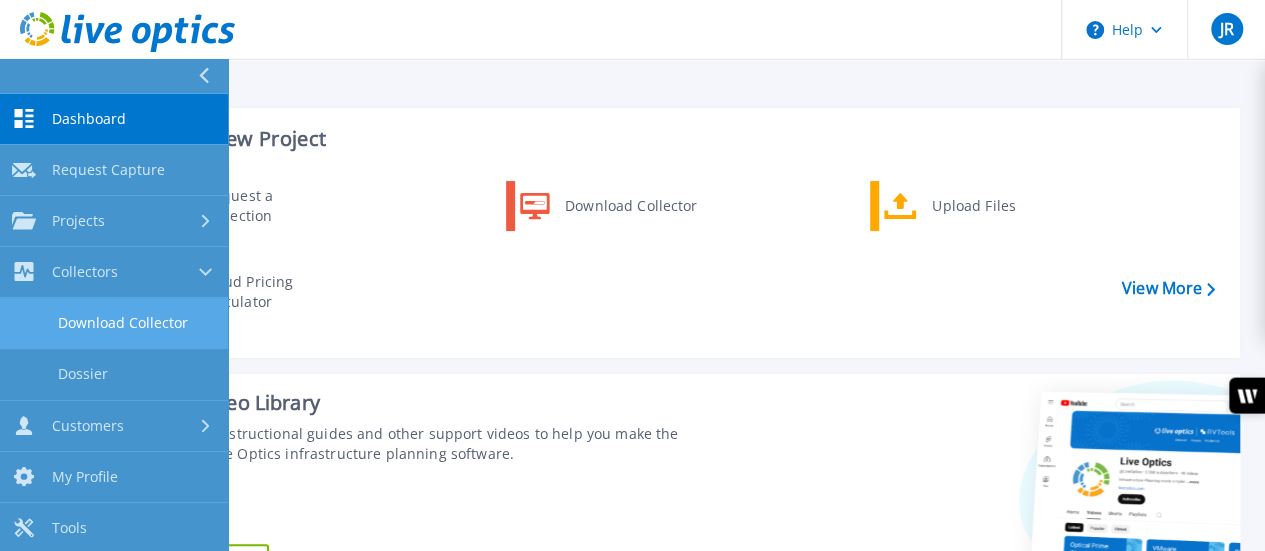 click on "Download Collector" at bounding box center (114, 323) 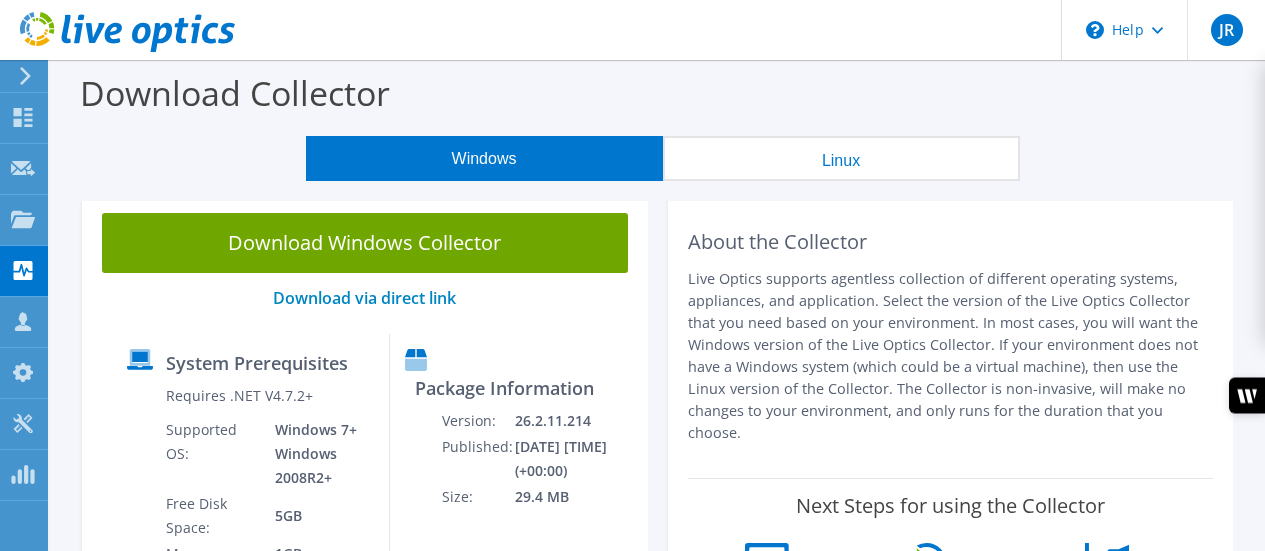 scroll, scrollTop: 0, scrollLeft: 0, axis: both 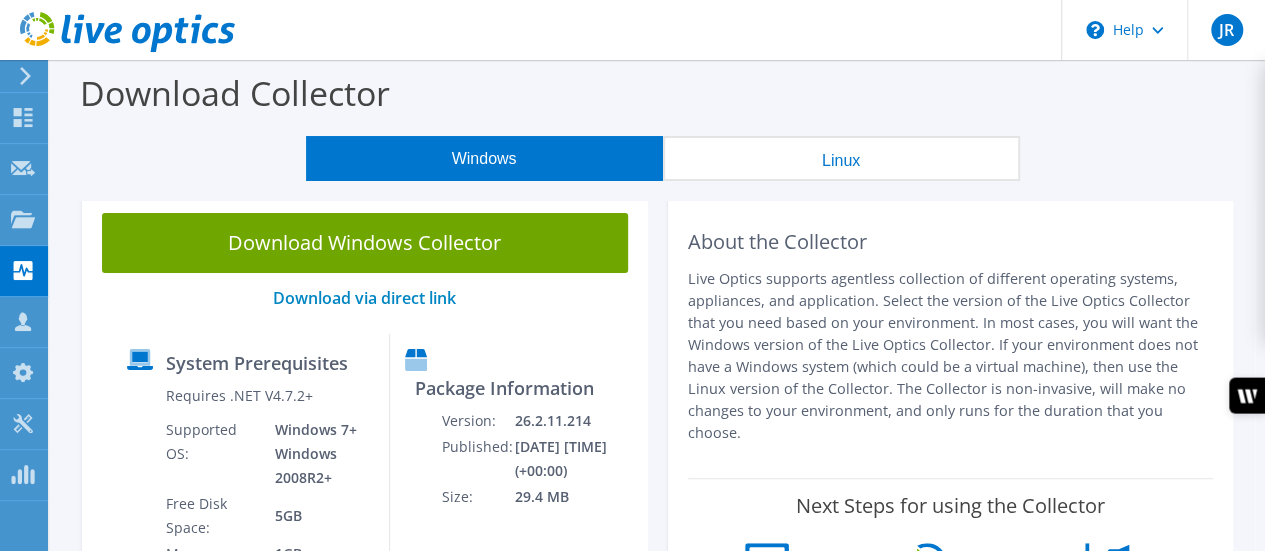 click 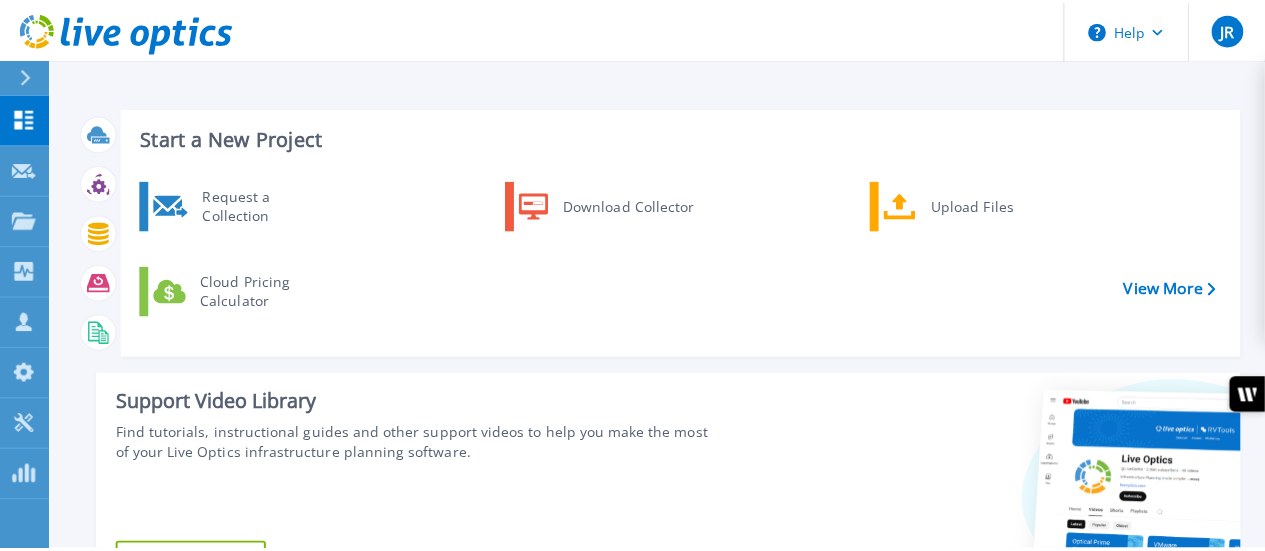 scroll, scrollTop: 0, scrollLeft: 0, axis: both 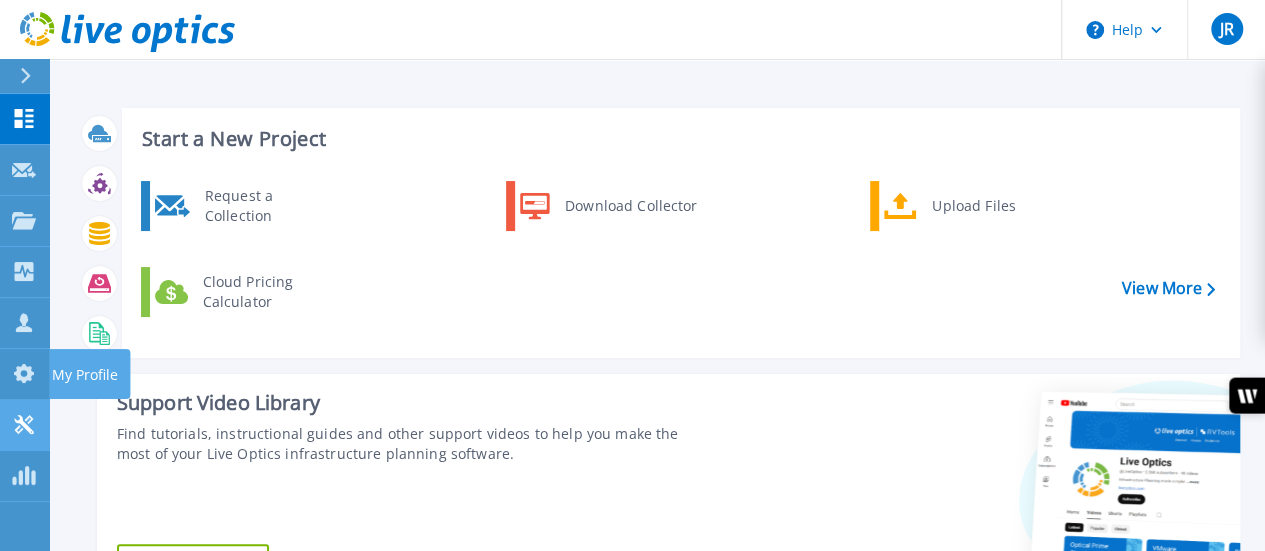 click on "Tools Tools" at bounding box center (25, 425) 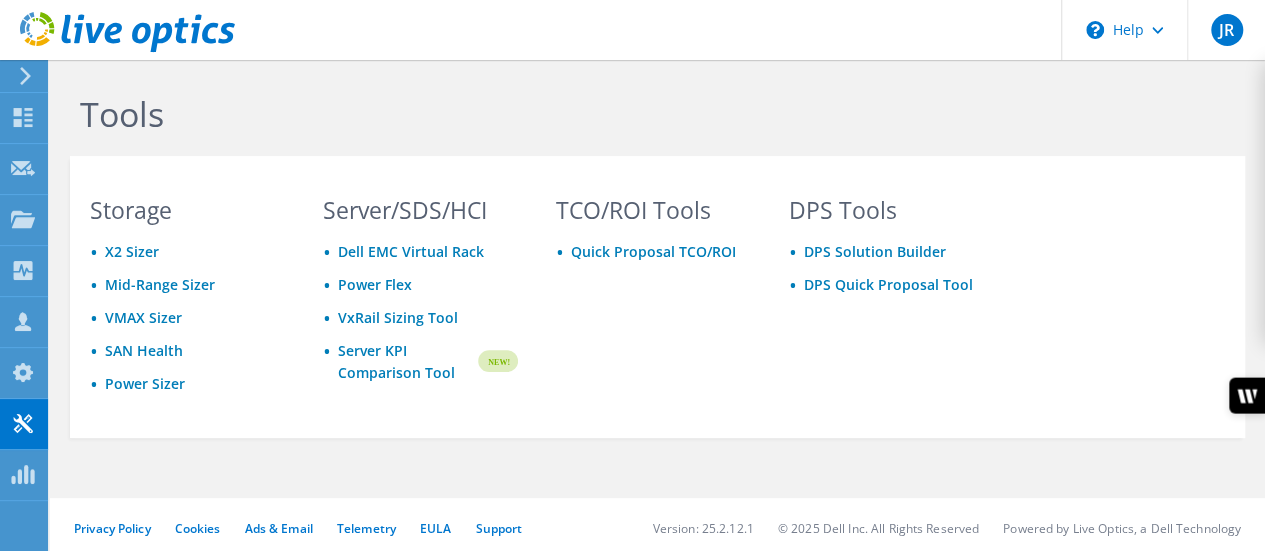 scroll, scrollTop: 5, scrollLeft: 0, axis: vertical 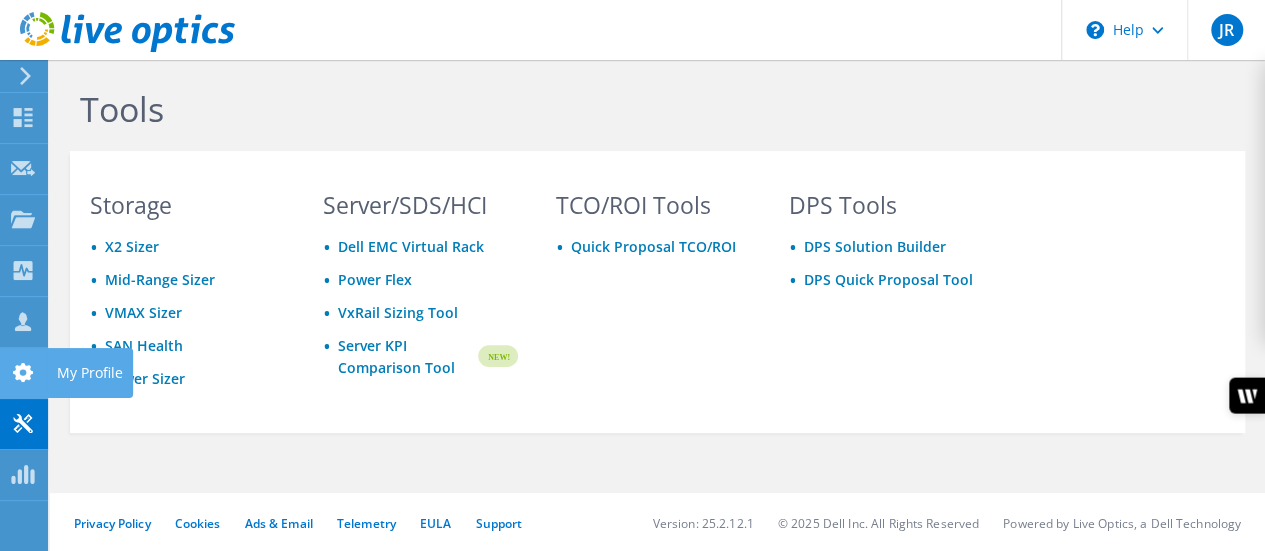 click on "My Profile" at bounding box center (-66, 373) 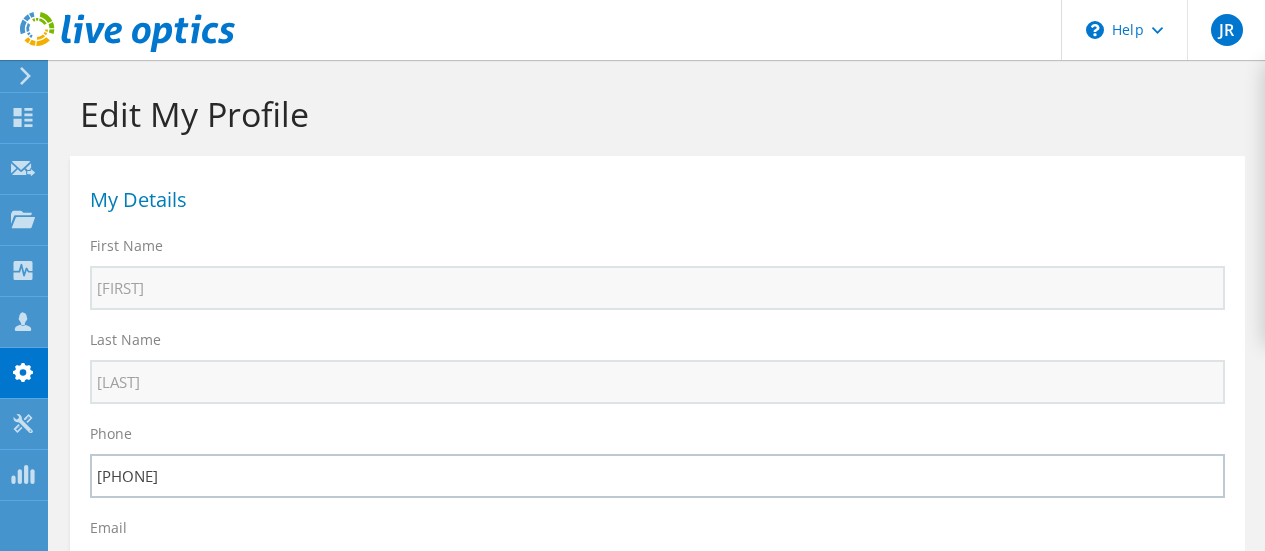 select on "224" 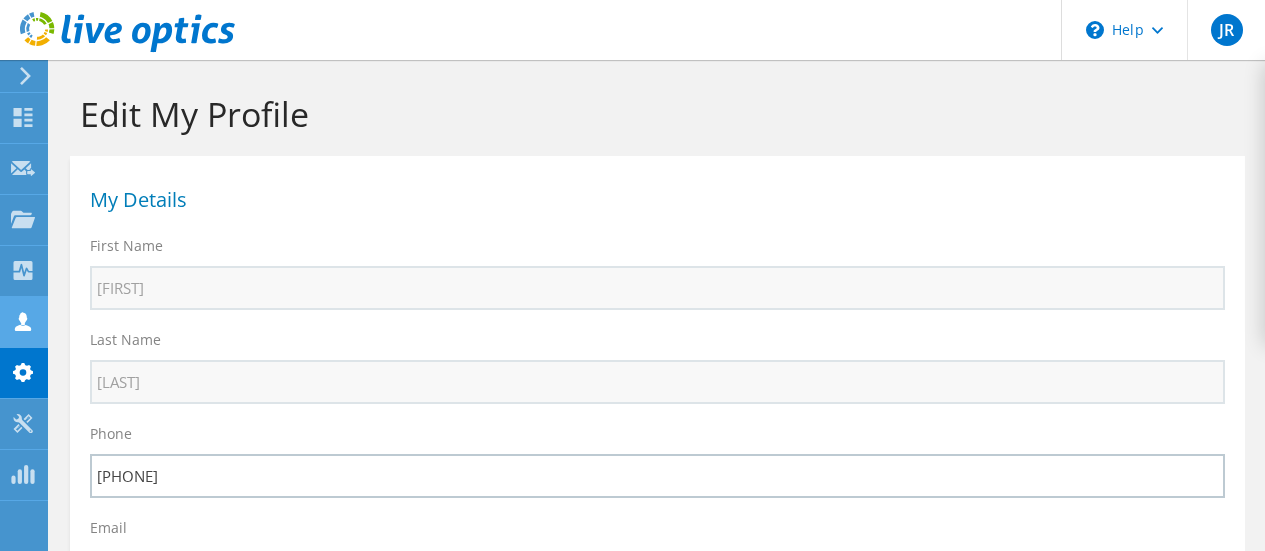 scroll, scrollTop: 0, scrollLeft: 0, axis: both 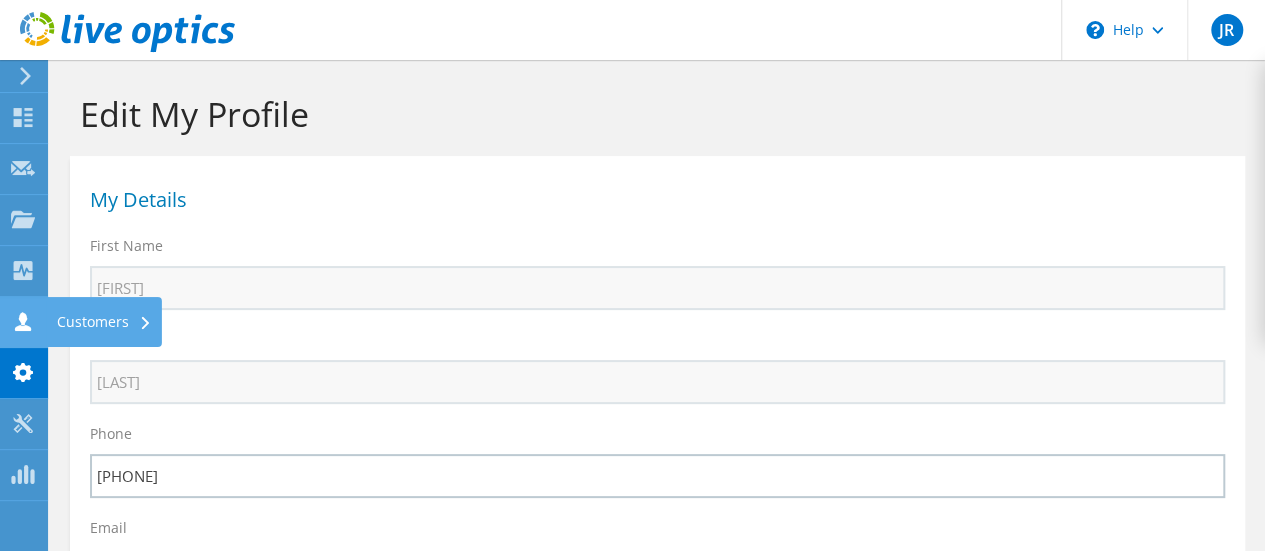 click on "Customers" at bounding box center (-66, 322) 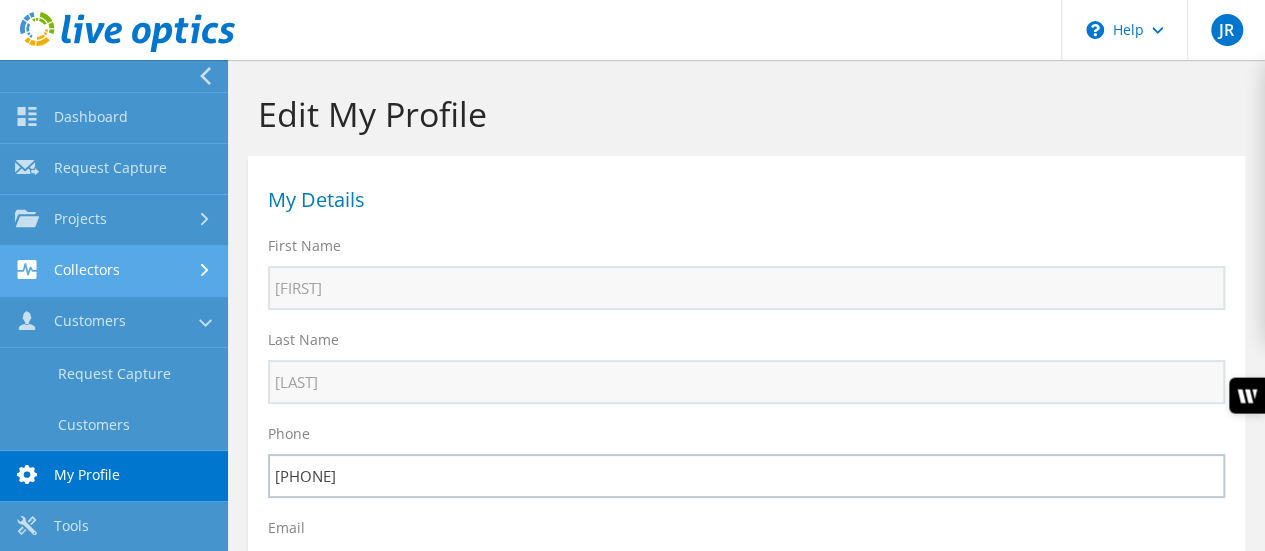 click on "Collectors" at bounding box center [114, 271] 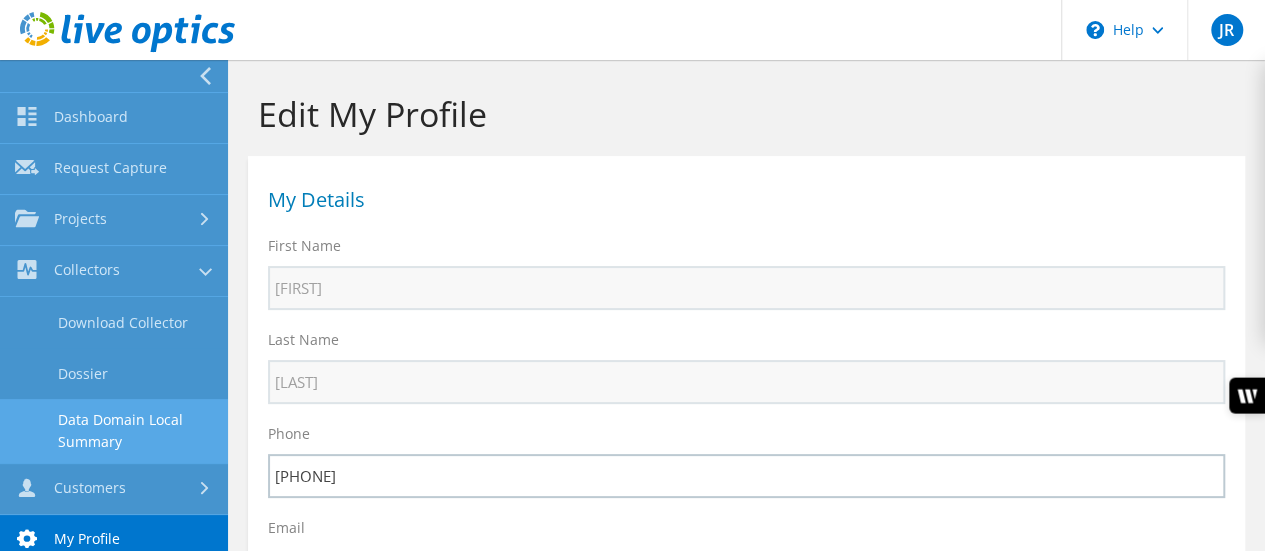 click on "Data Domain Local Summary" at bounding box center [114, 431] 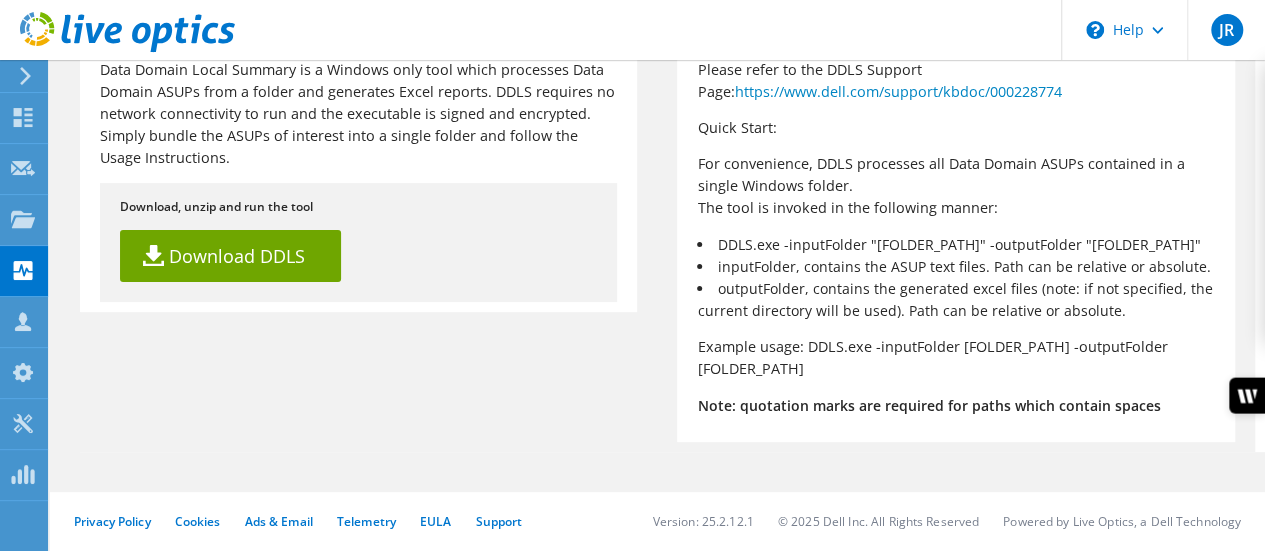 scroll, scrollTop: 0, scrollLeft: 0, axis: both 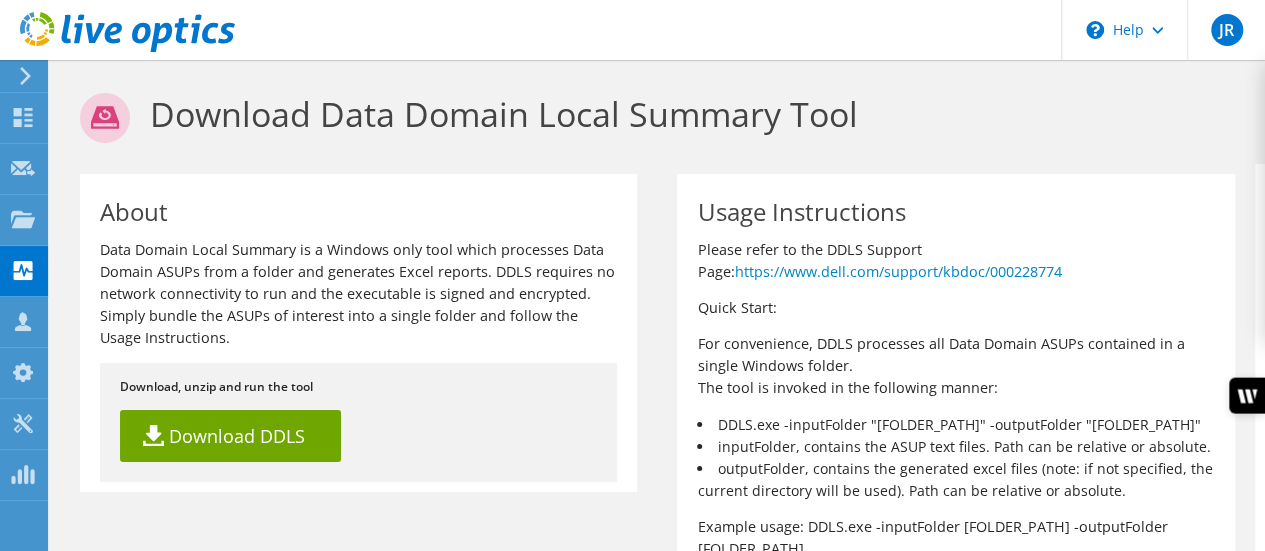 click on "Please refer to the DDLS Support Page:
https://www.dell.com/support/kbdoc/000228774" at bounding box center (955, 261) 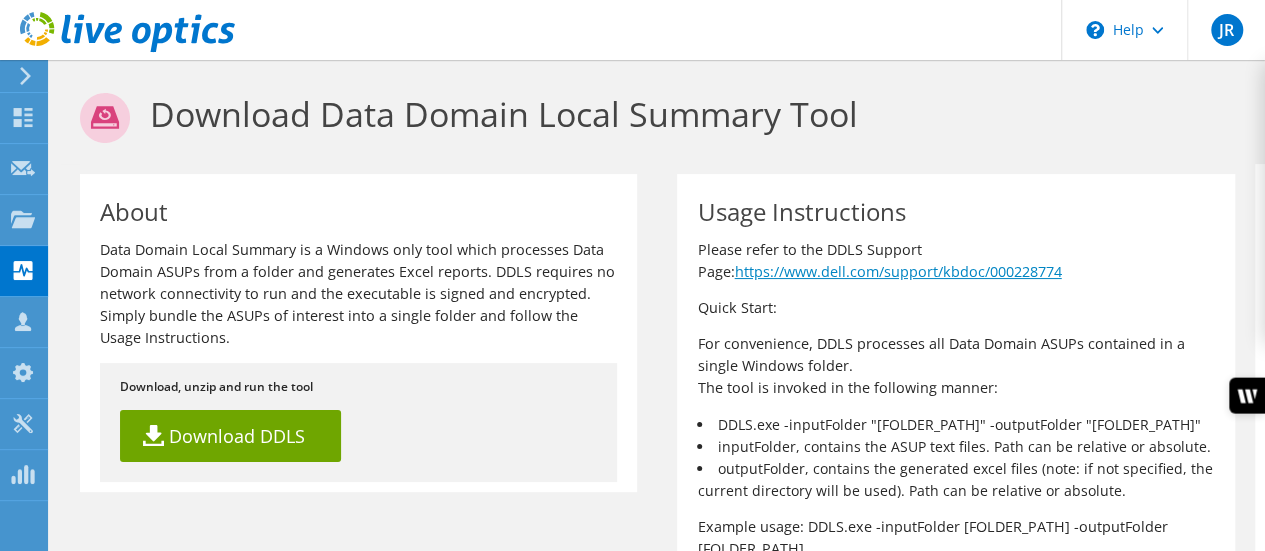 click on "https://www.dell.com/support/kbdoc/000228774" at bounding box center [897, 271] 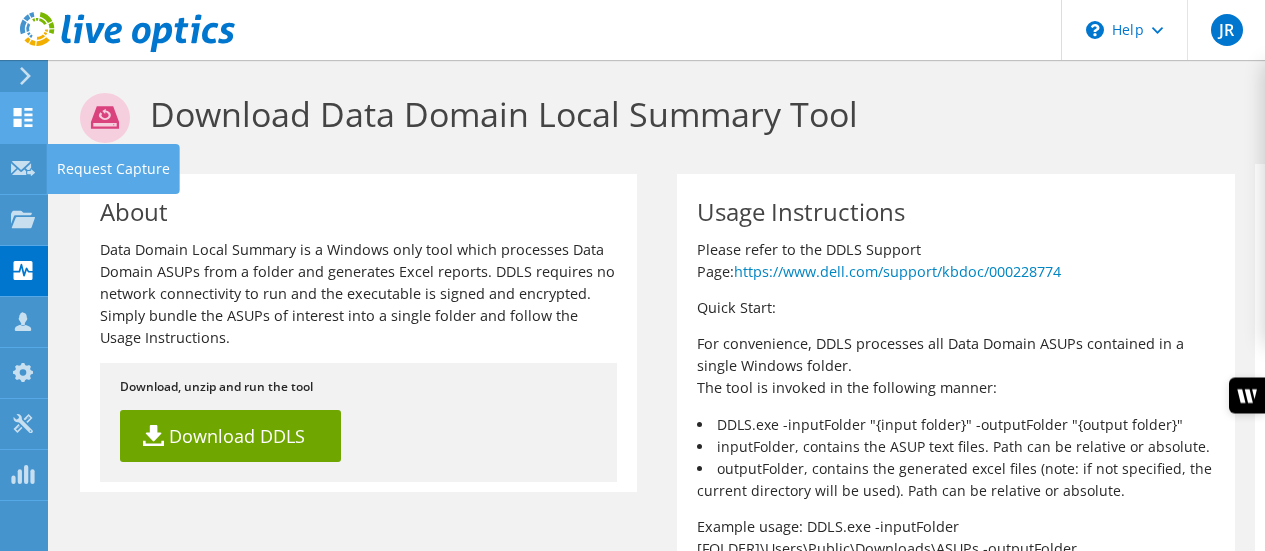 scroll, scrollTop: 0, scrollLeft: 0, axis: both 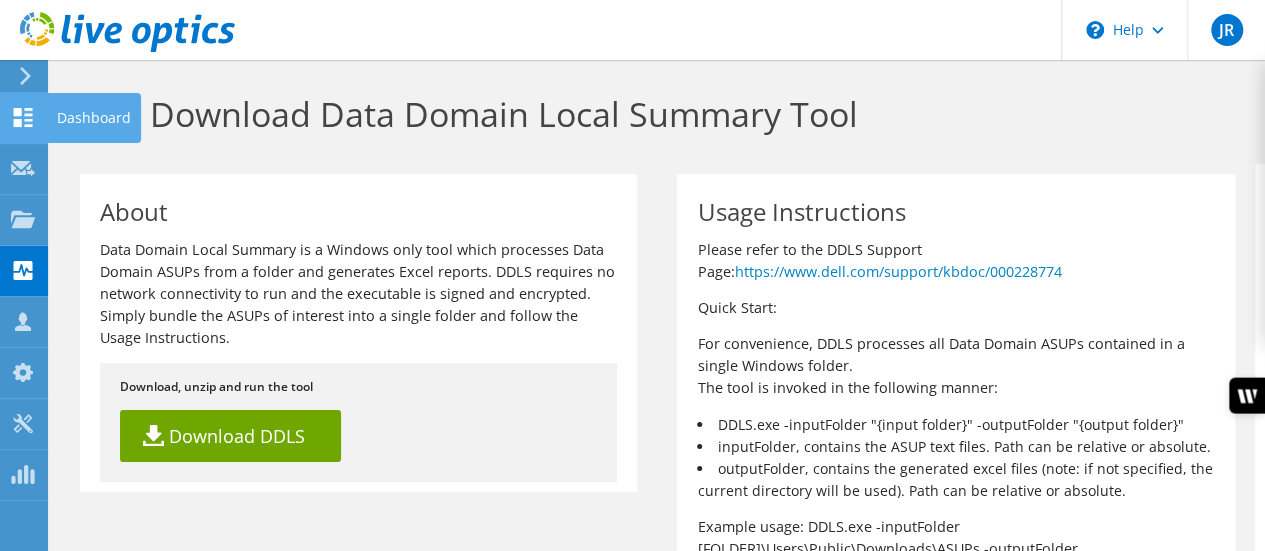 click 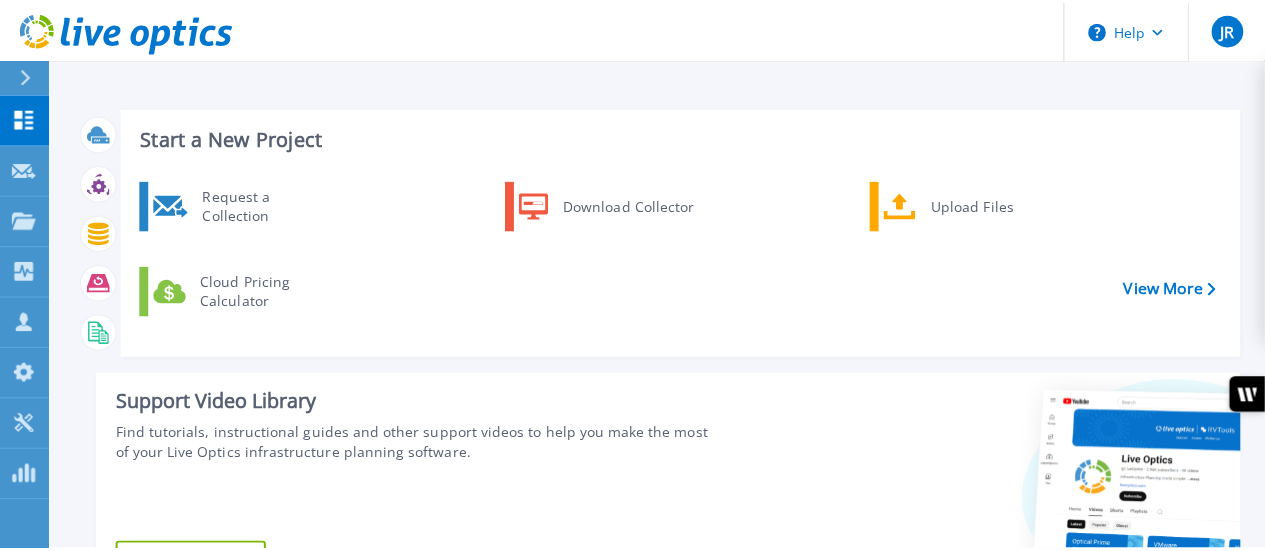 scroll, scrollTop: 0, scrollLeft: 0, axis: both 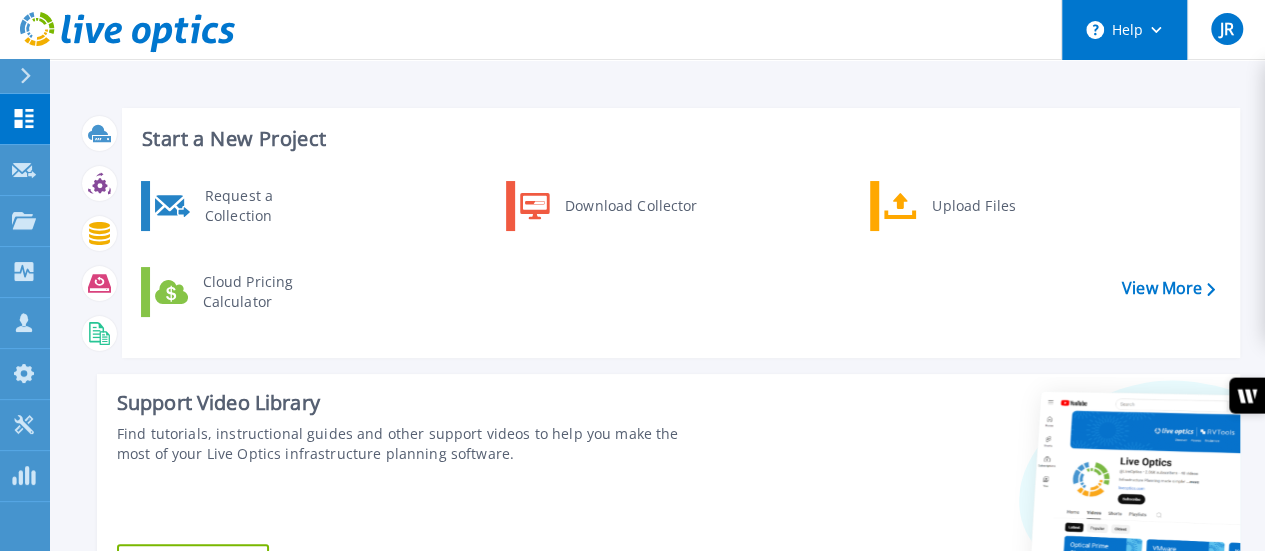click 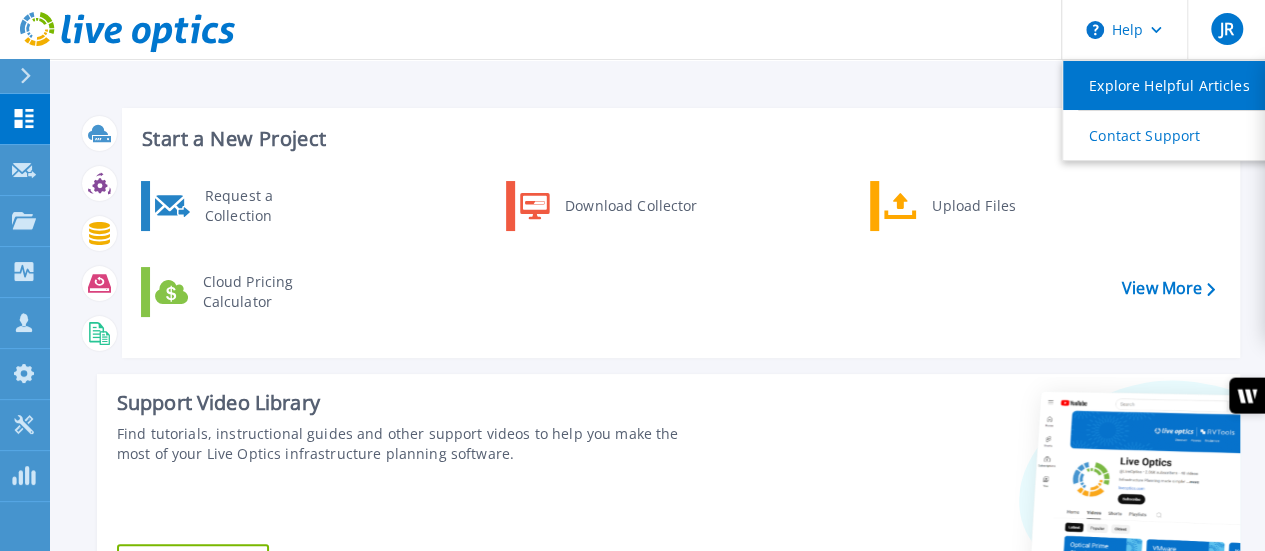 click on "Explore Helpful Articles" at bounding box center (1174, 85) 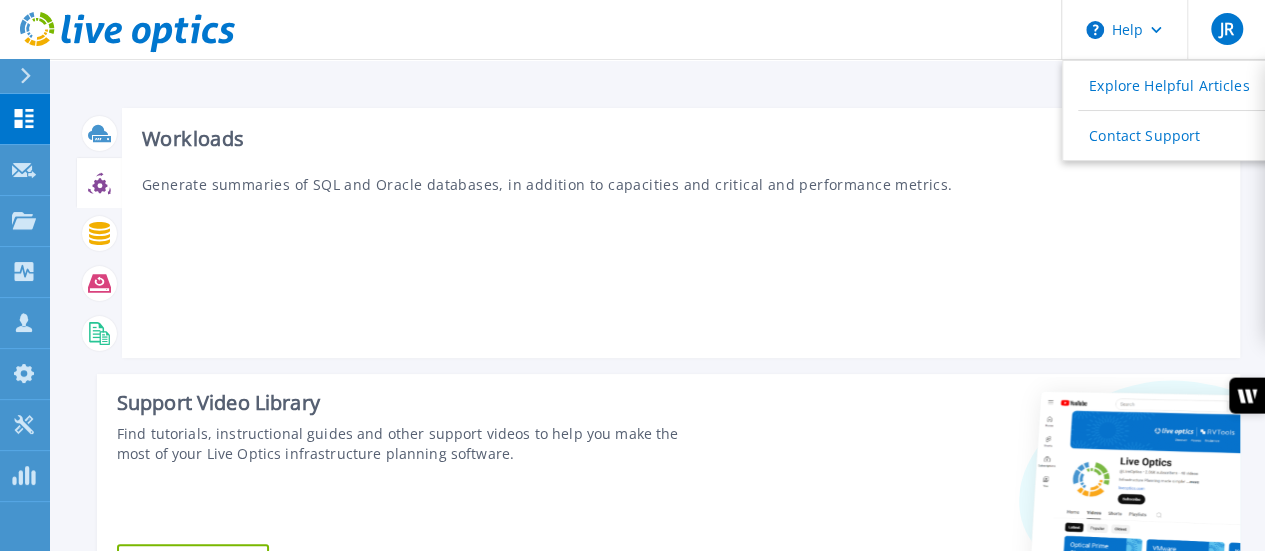 click at bounding box center [99, 183] 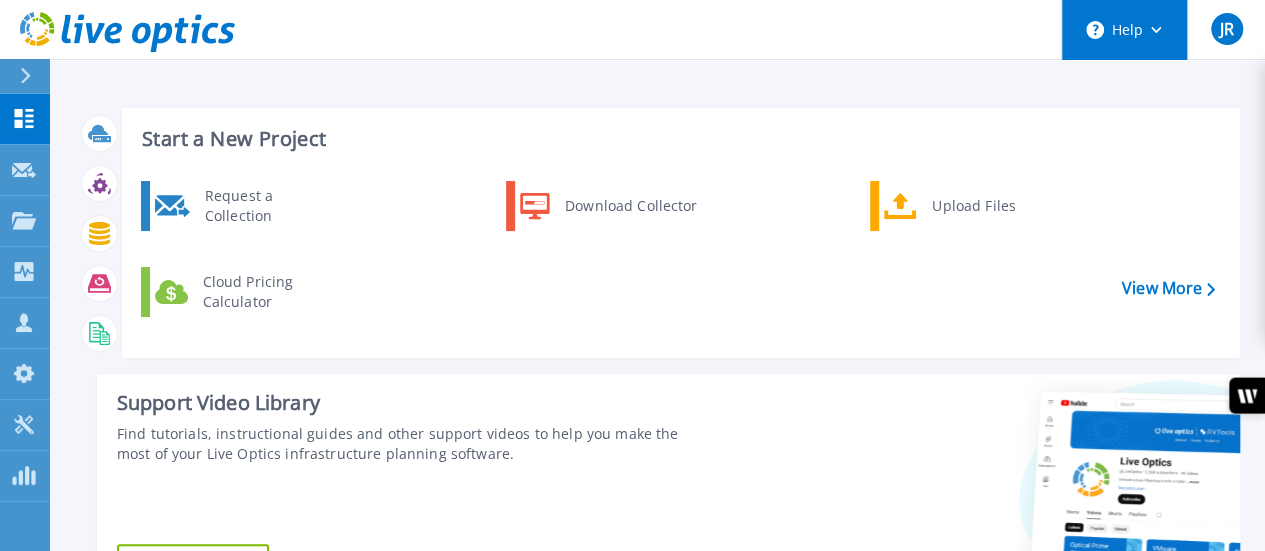click on "Help" at bounding box center [1124, 30] 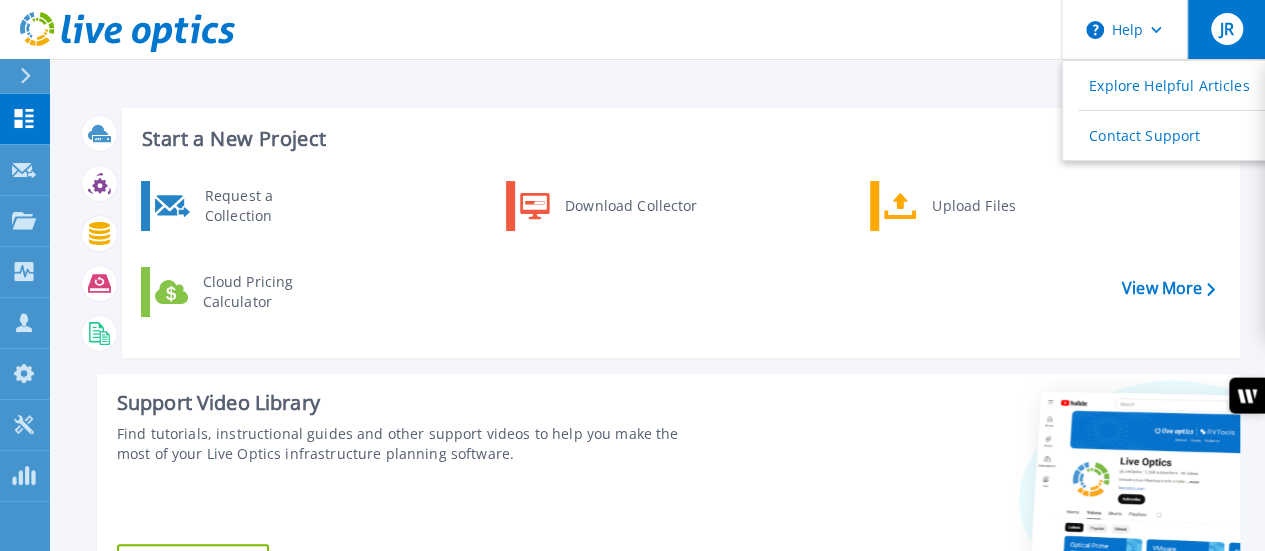 click on "JR" at bounding box center (1227, 29) 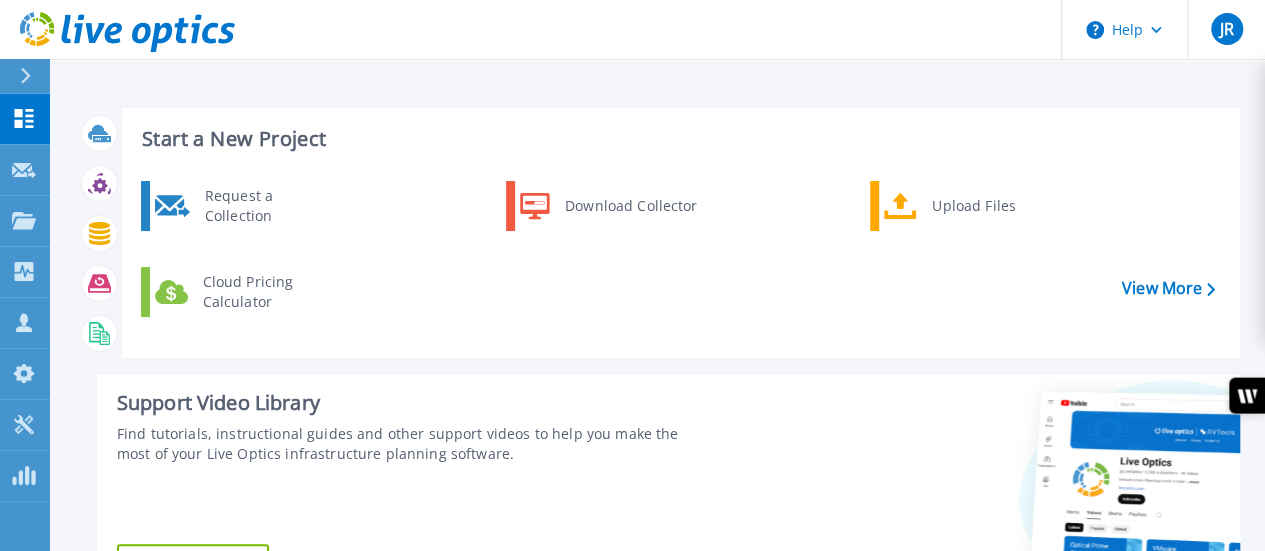 click 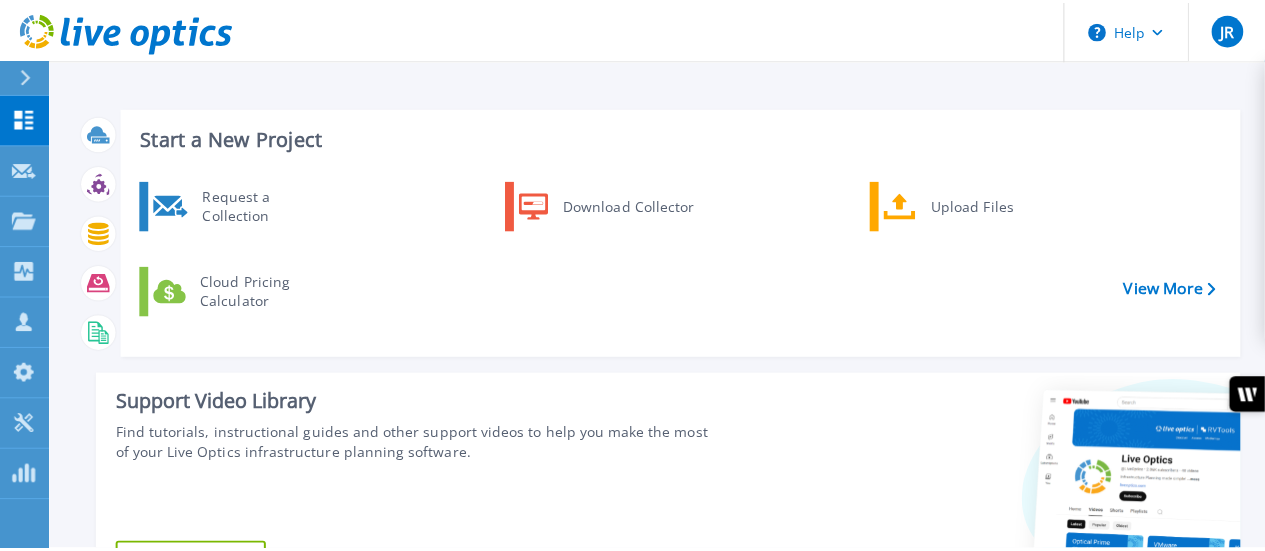 scroll, scrollTop: 0, scrollLeft: 0, axis: both 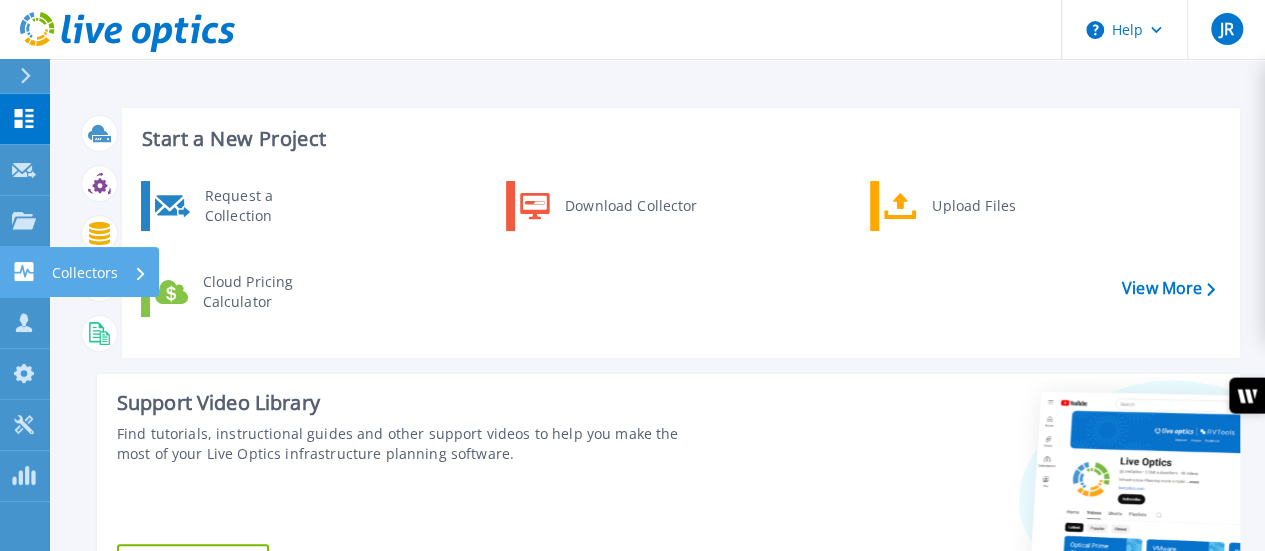 click on "Collectors Collectors" at bounding box center [25, 272] 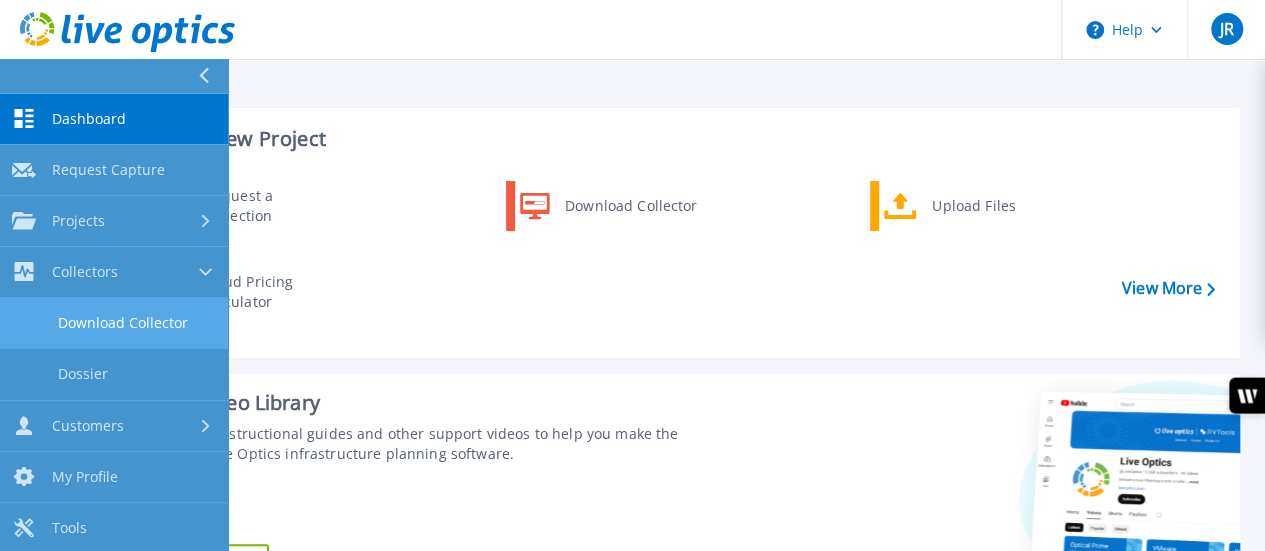 click on "Download Collector" at bounding box center [114, 323] 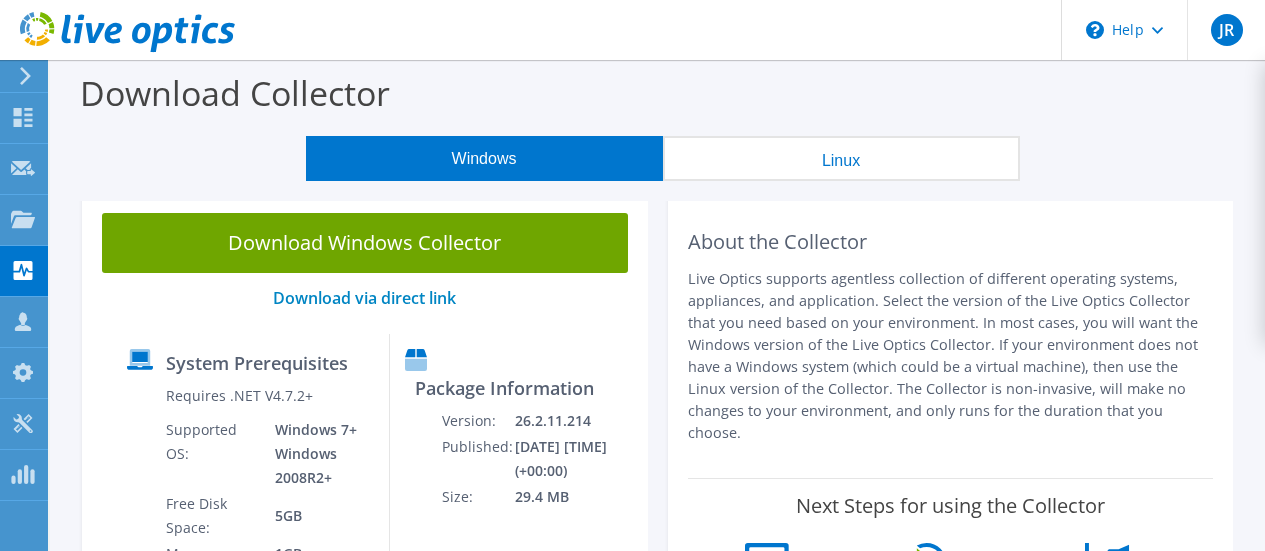 scroll, scrollTop: 0, scrollLeft: 0, axis: both 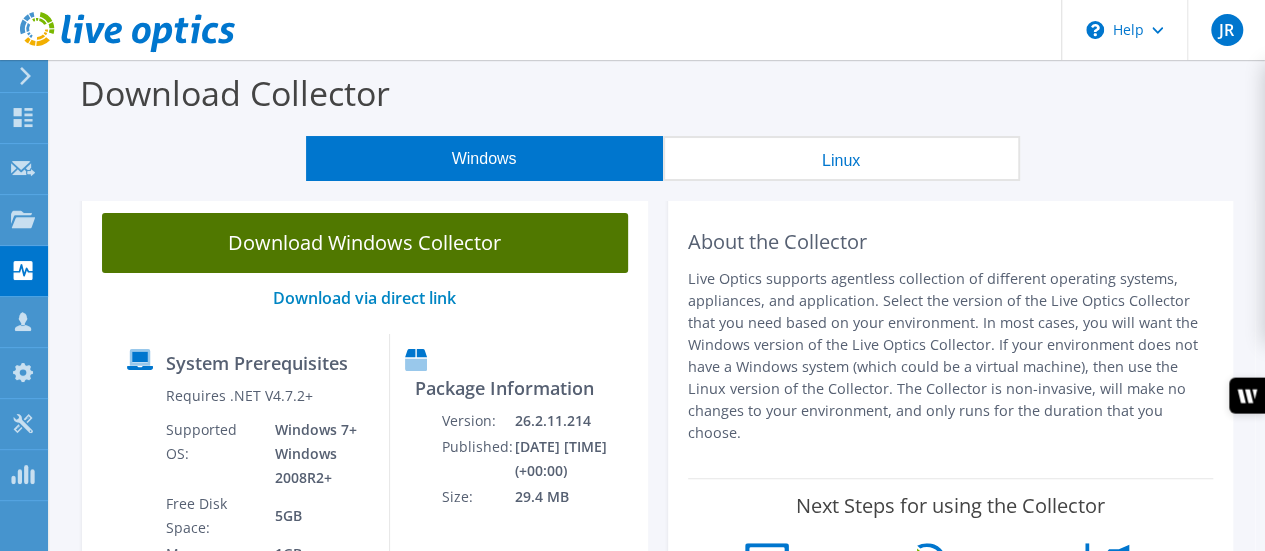 click on "Download Windows Collector" at bounding box center [365, 243] 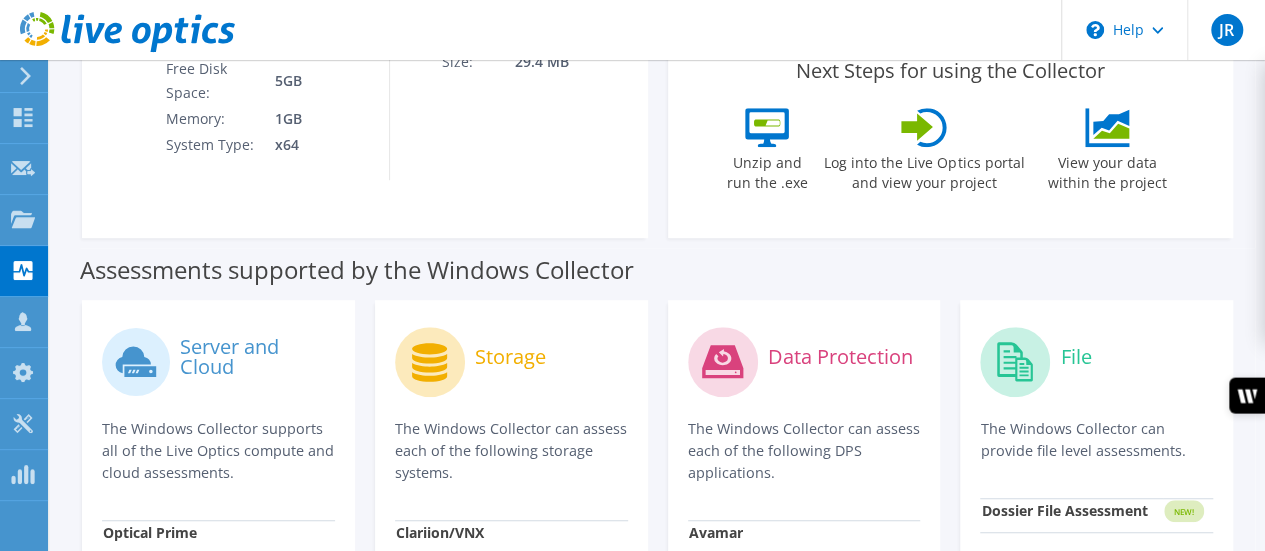 scroll, scrollTop: 588, scrollLeft: 0, axis: vertical 